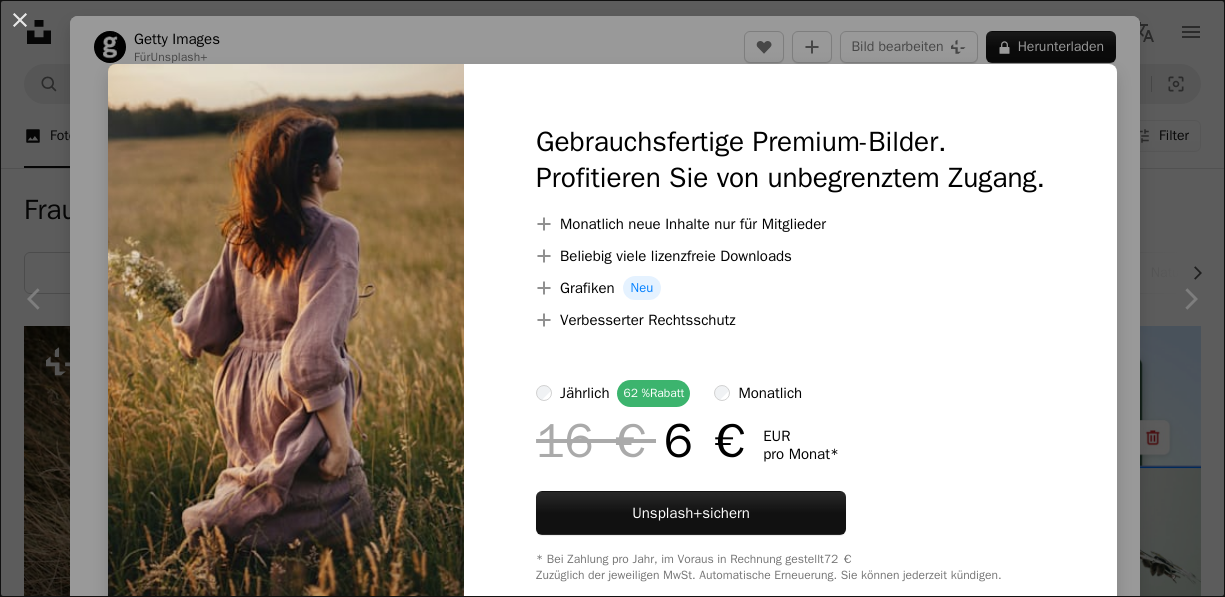 scroll, scrollTop: 4431, scrollLeft: 0, axis: vertical 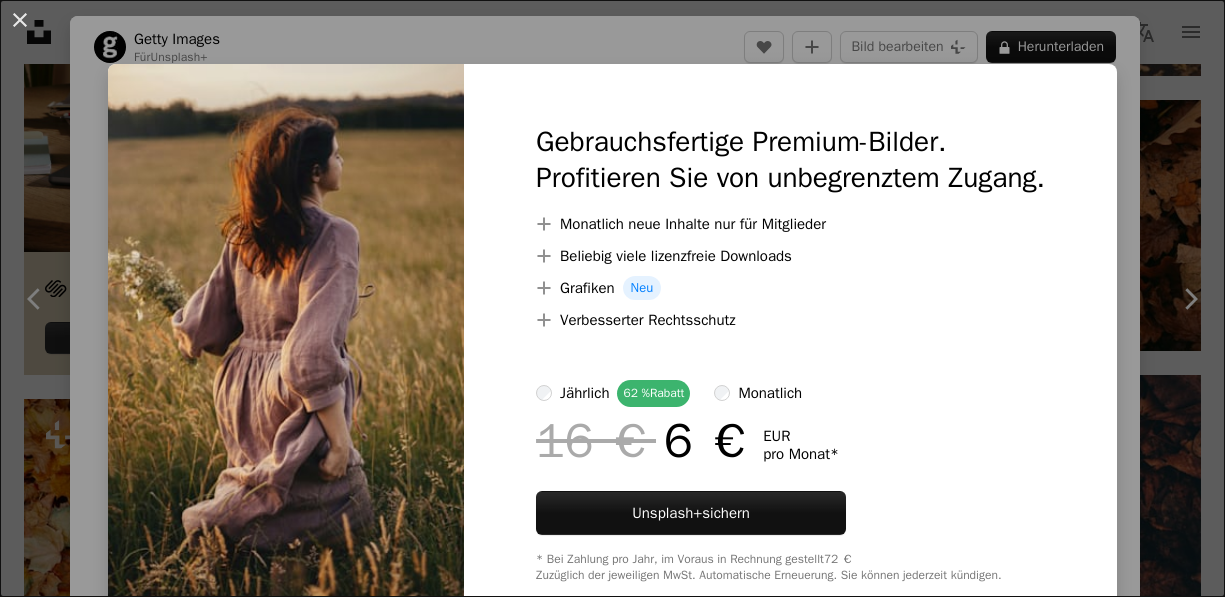 click at bounding box center [286, 353] 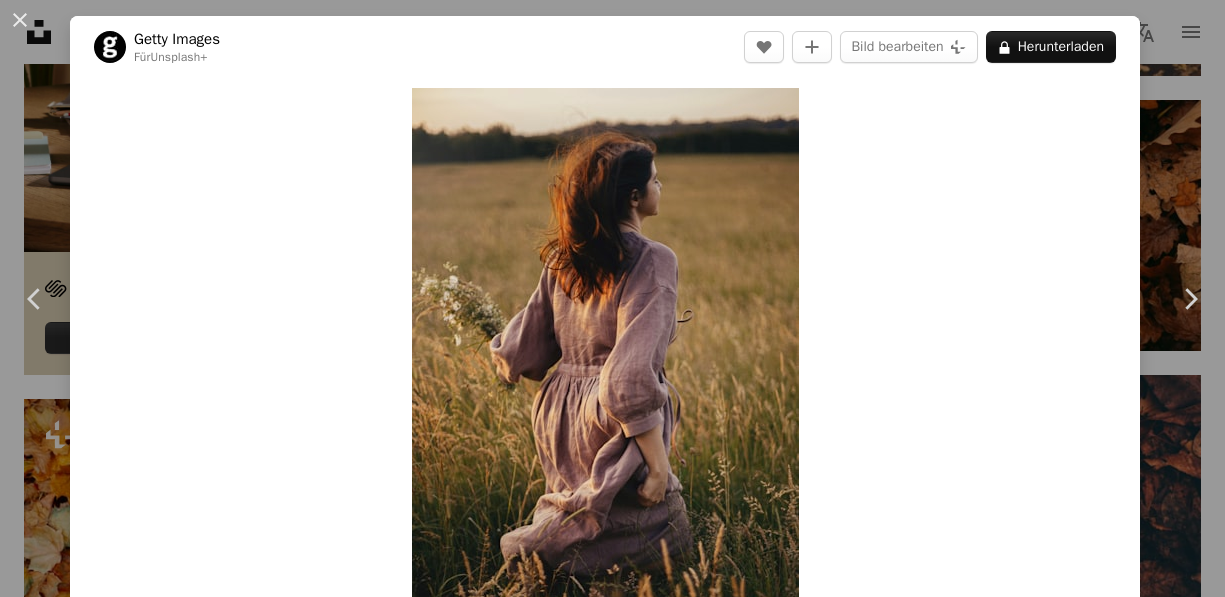click on "[FIRST] [LAST]" at bounding box center [612, 298] 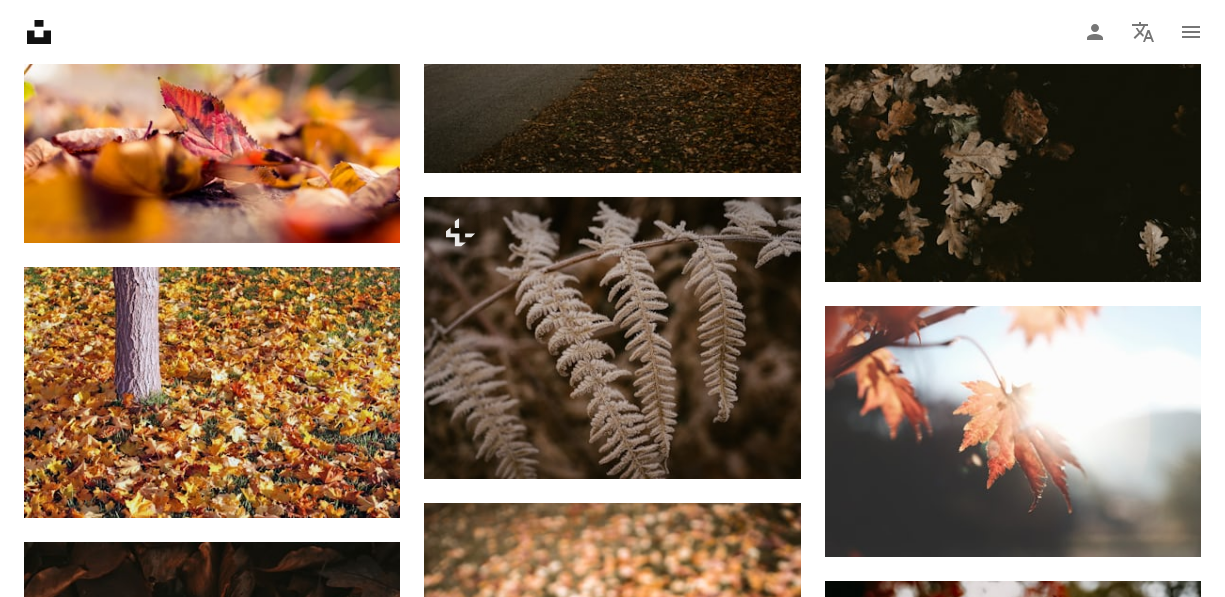 scroll, scrollTop: 10957, scrollLeft: 0, axis: vertical 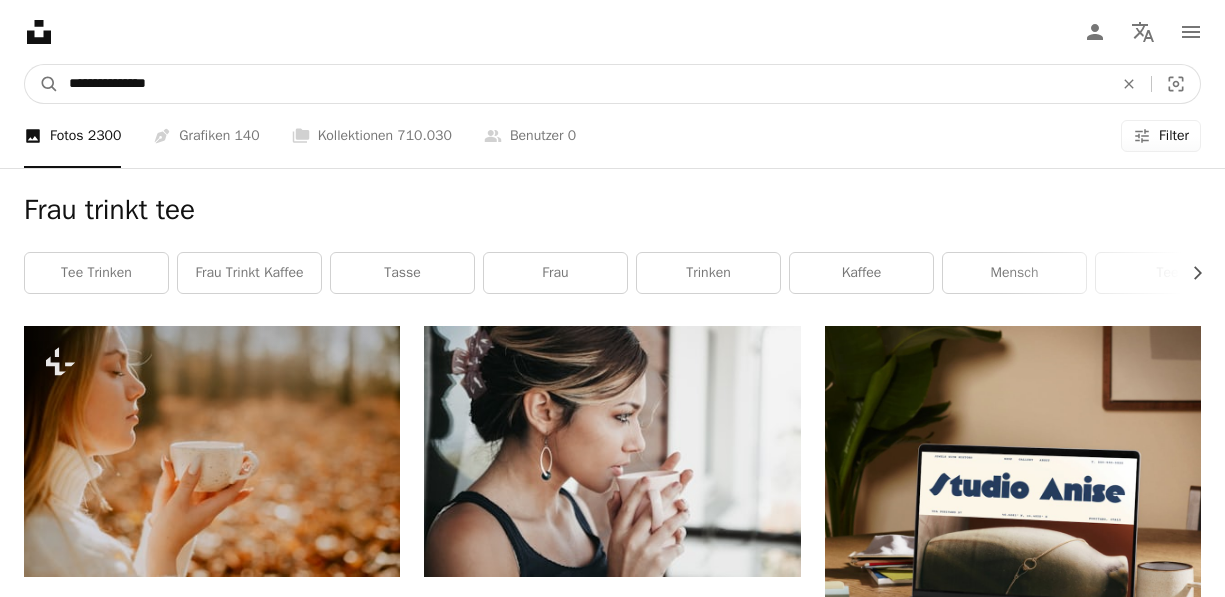 click on "**********" at bounding box center [583, 84] 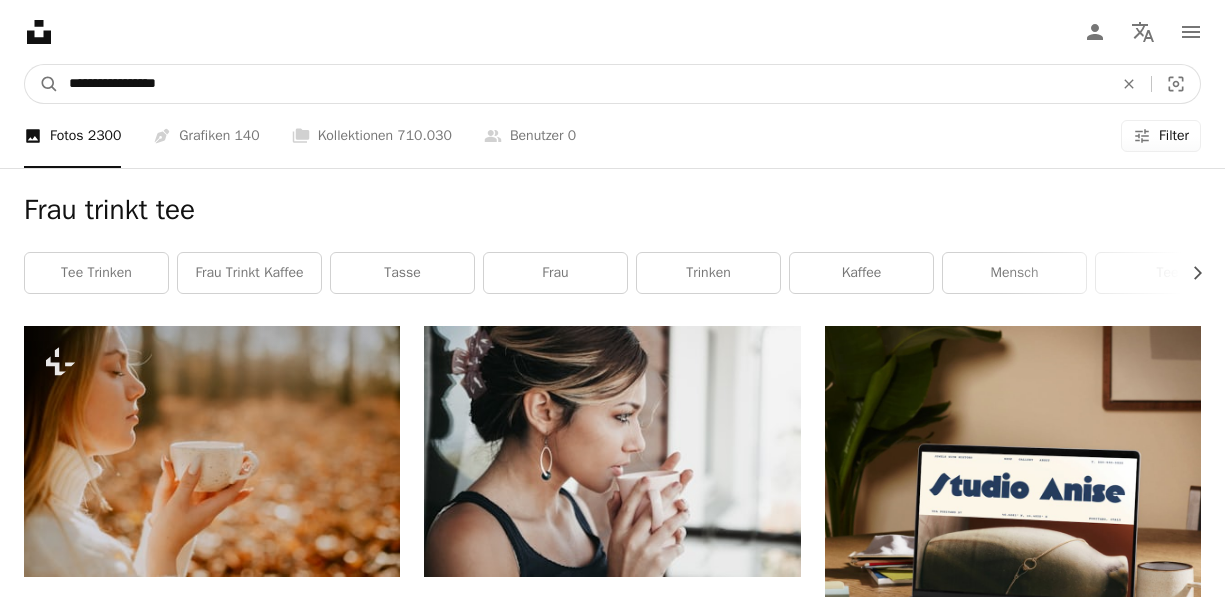 type on "**********" 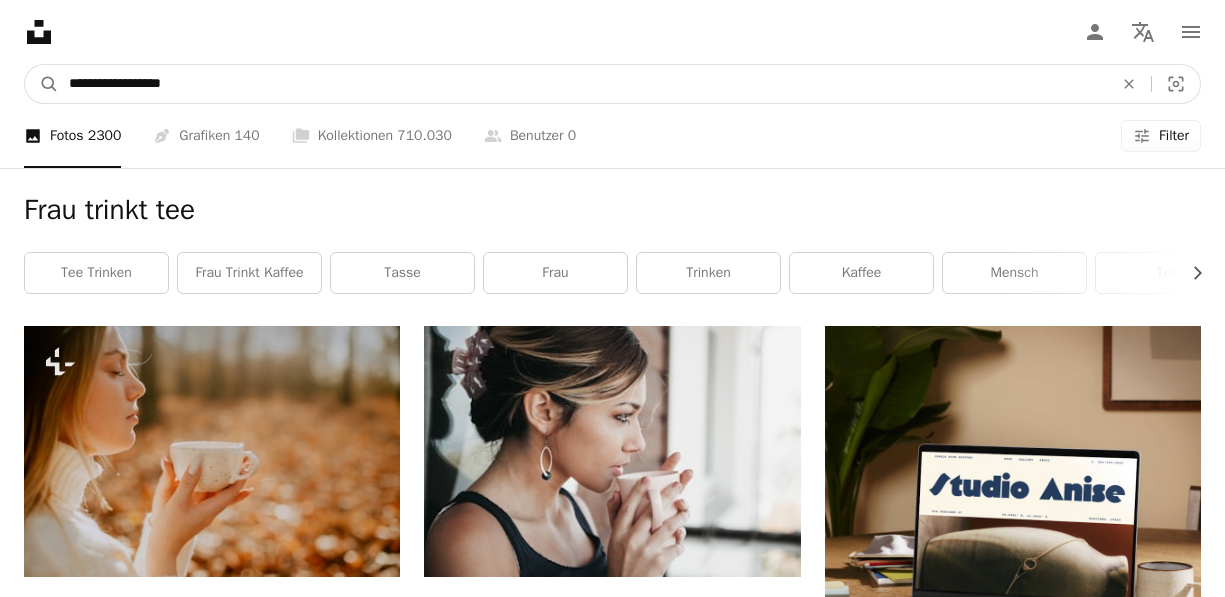 click on "A magnifying glass" at bounding box center (42, 84) 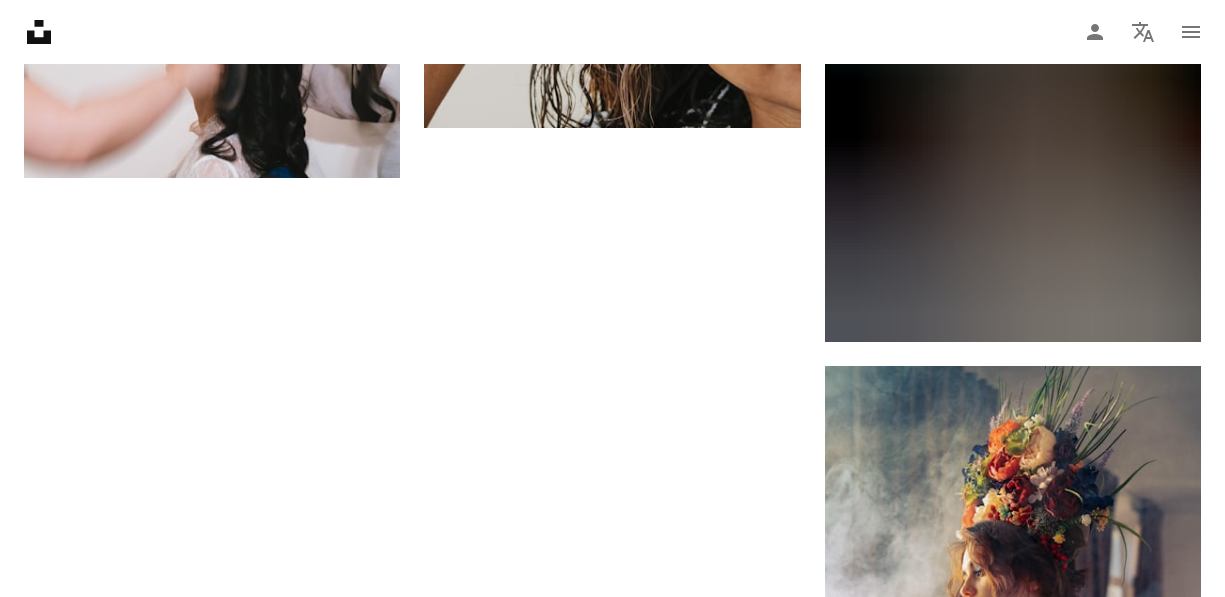 scroll, scrollTop: 3022, scrollLeft: 0, axis: vertical 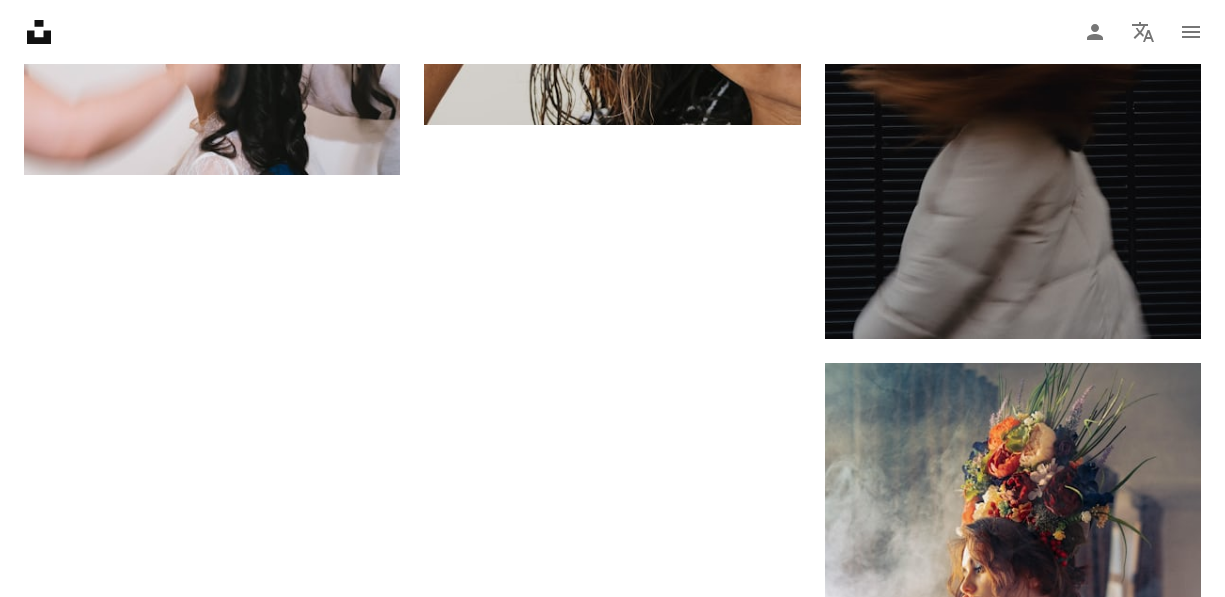 click on "Mehr laden" at bounding box center (612, 1680) 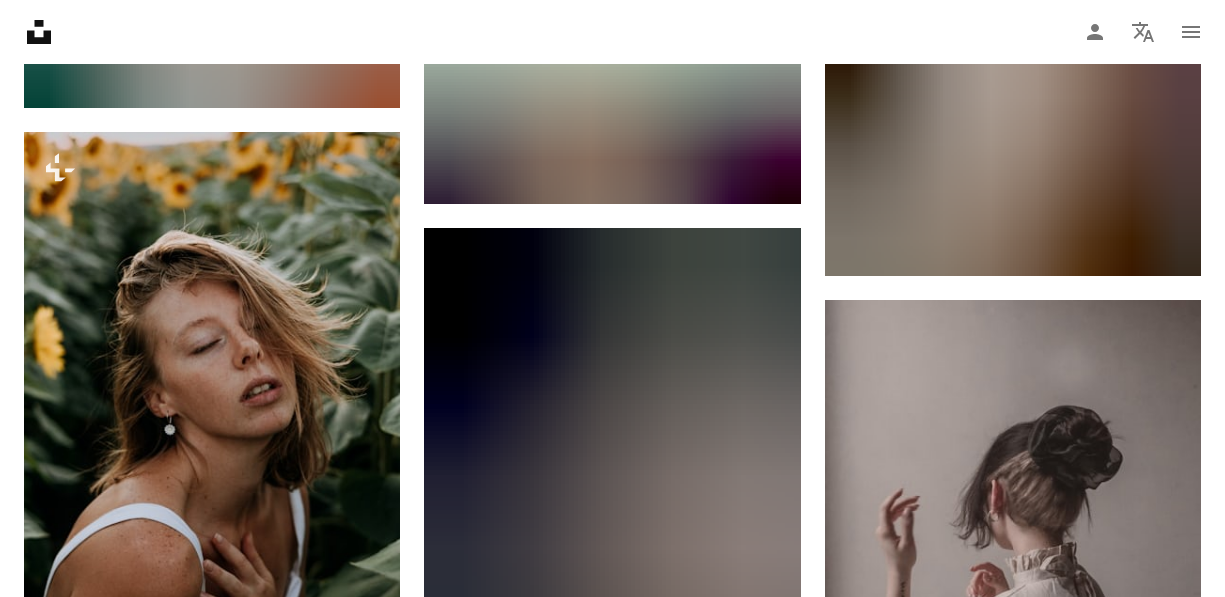 scroll, scrollTop: 12336, scrollLeft: 0, axis: vertical 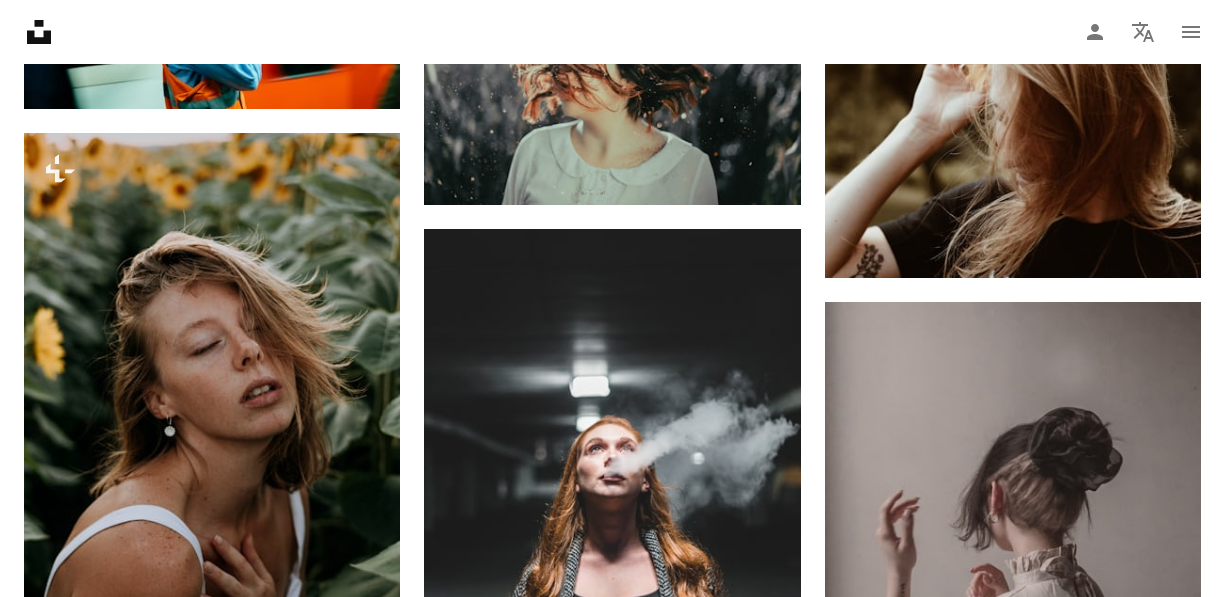 click at bounding box center (1013, 1196) 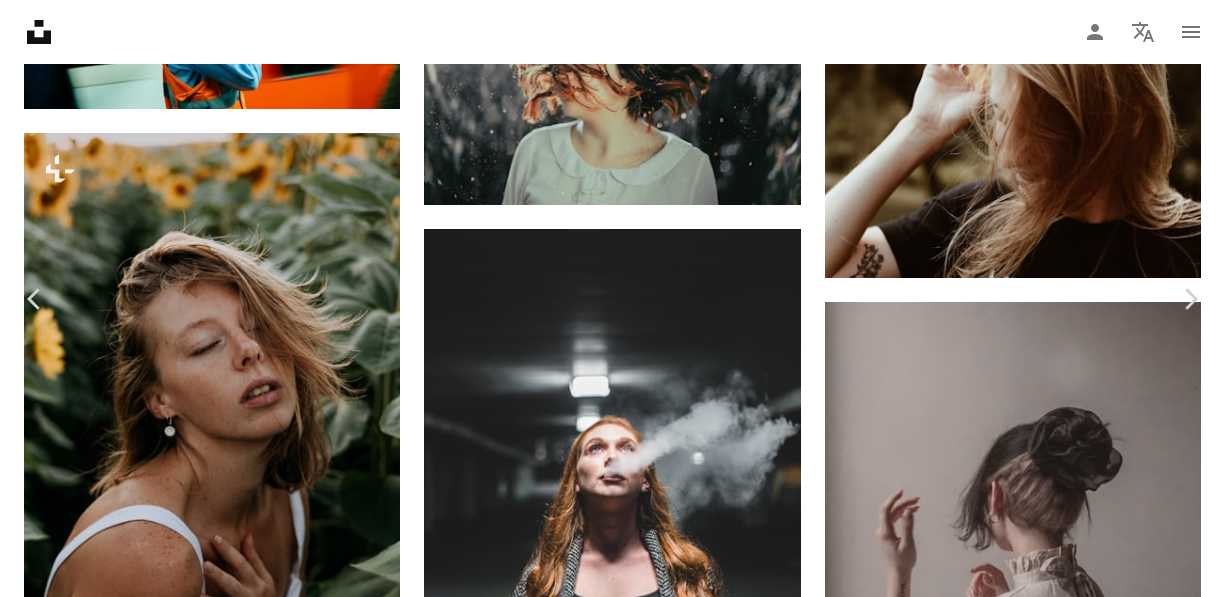 scroll, scrollTop: 787, scrollLeft: 0, axis: vertical 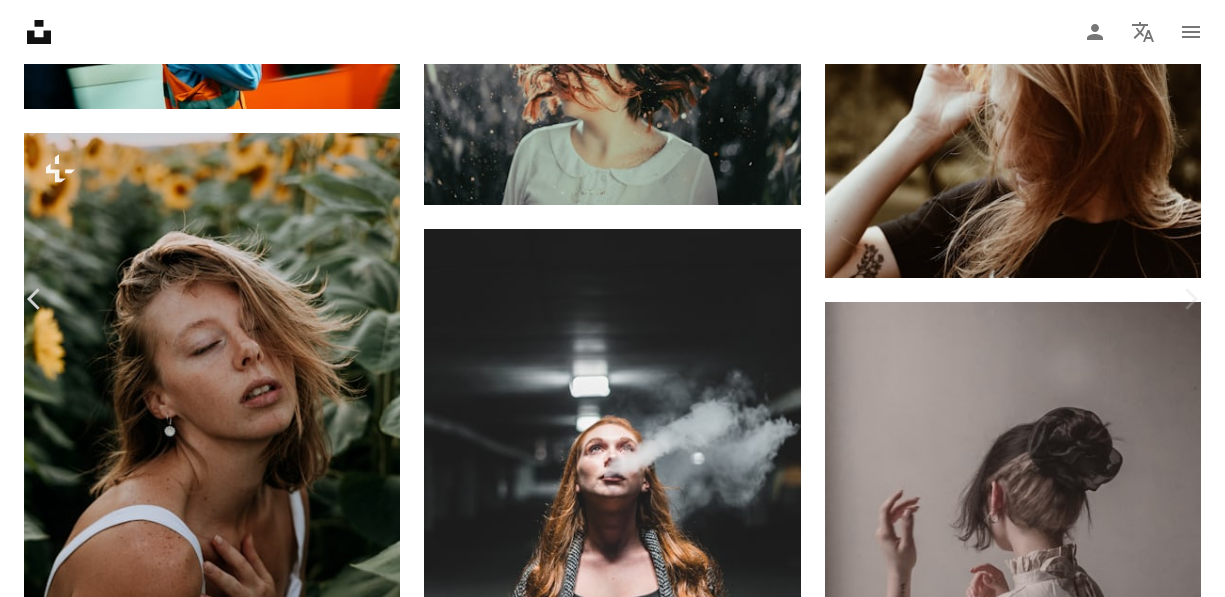 click on "[FIRST] [LAST]" at bounding box center [612, 5364] 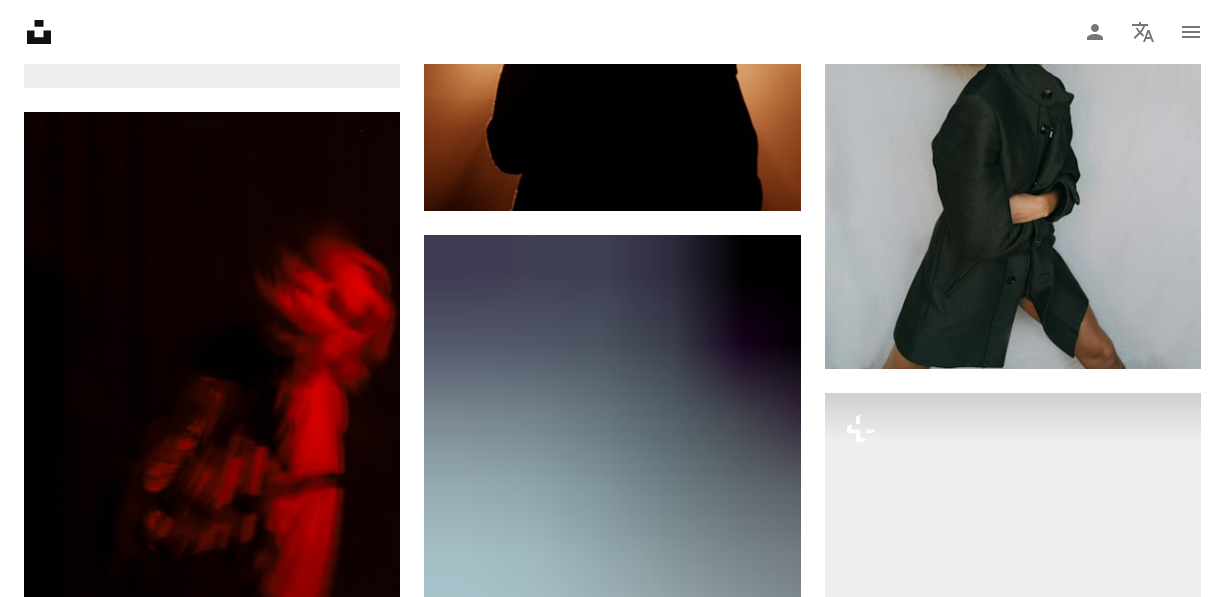 scroll, scrollTop: 28199, scrollLeft: 0, axis: vertical 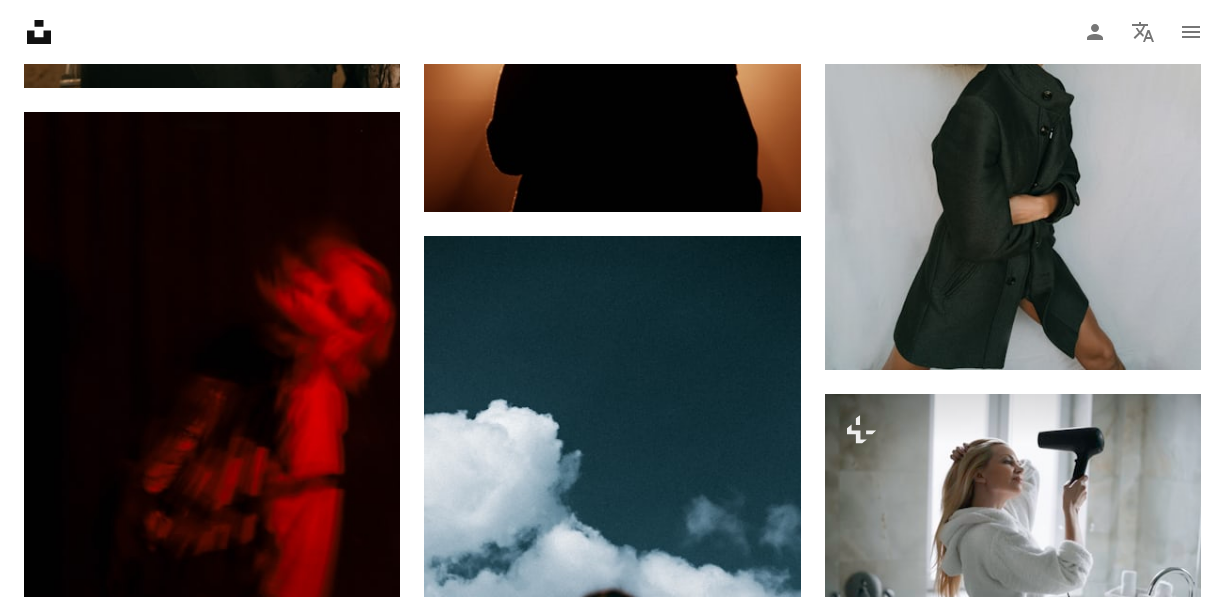click at bounding box center (1013, 1226) 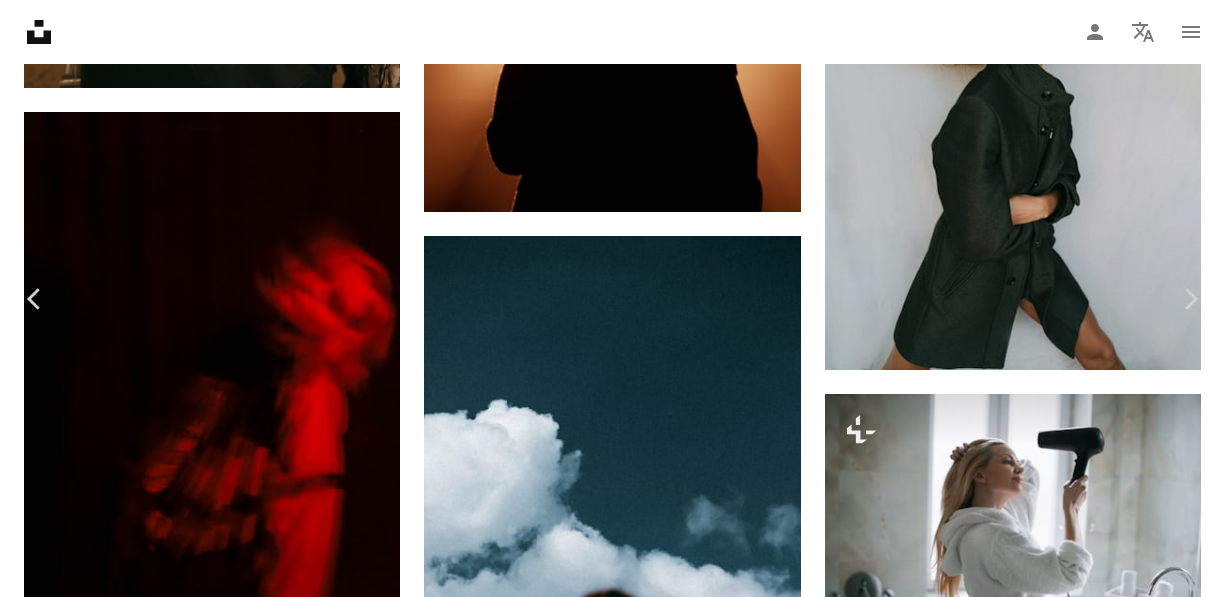 scroll, scrollTop: 115, scrollLeft: 0, axis: vertical 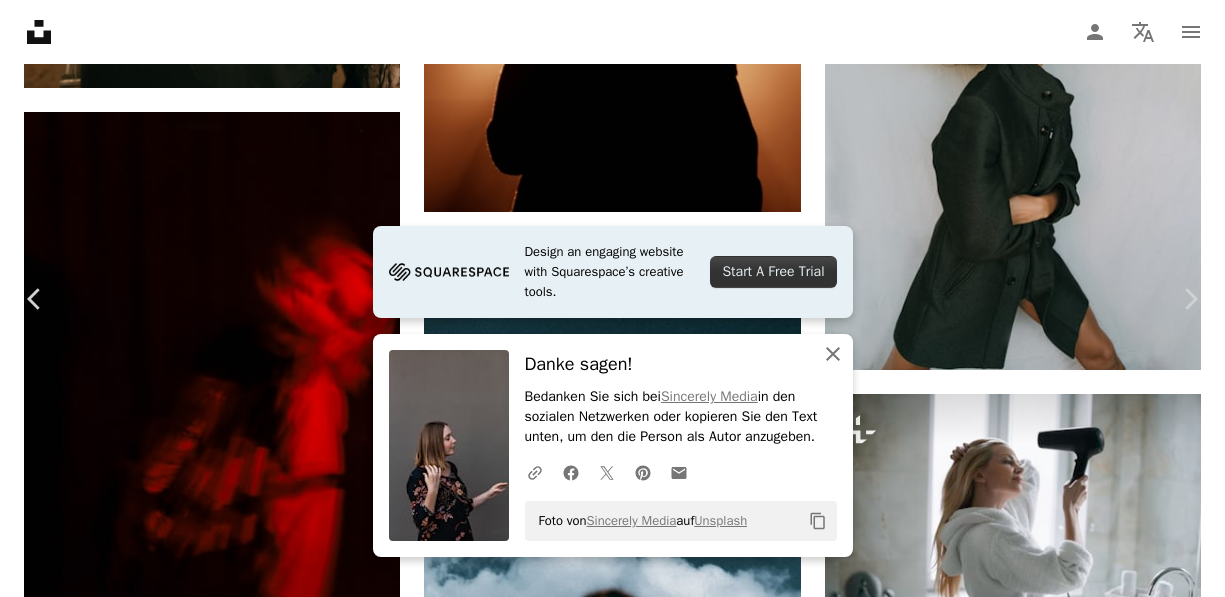 click on "An X shape" 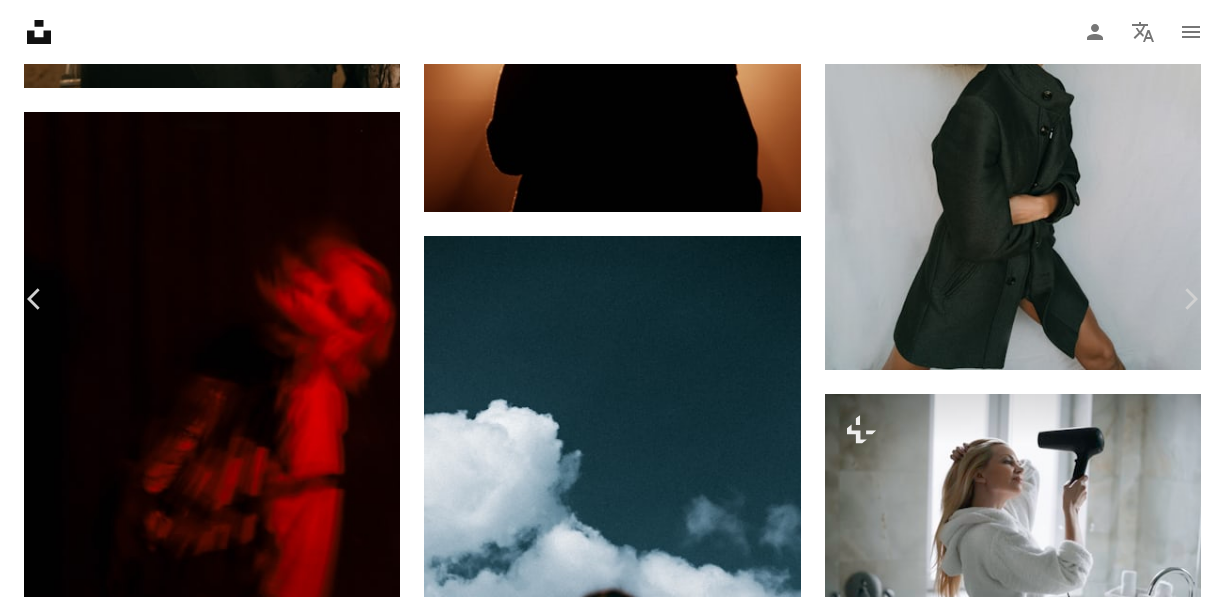 scroll, scrollTop: 1123, scrollLeft: 0, axis: vertical 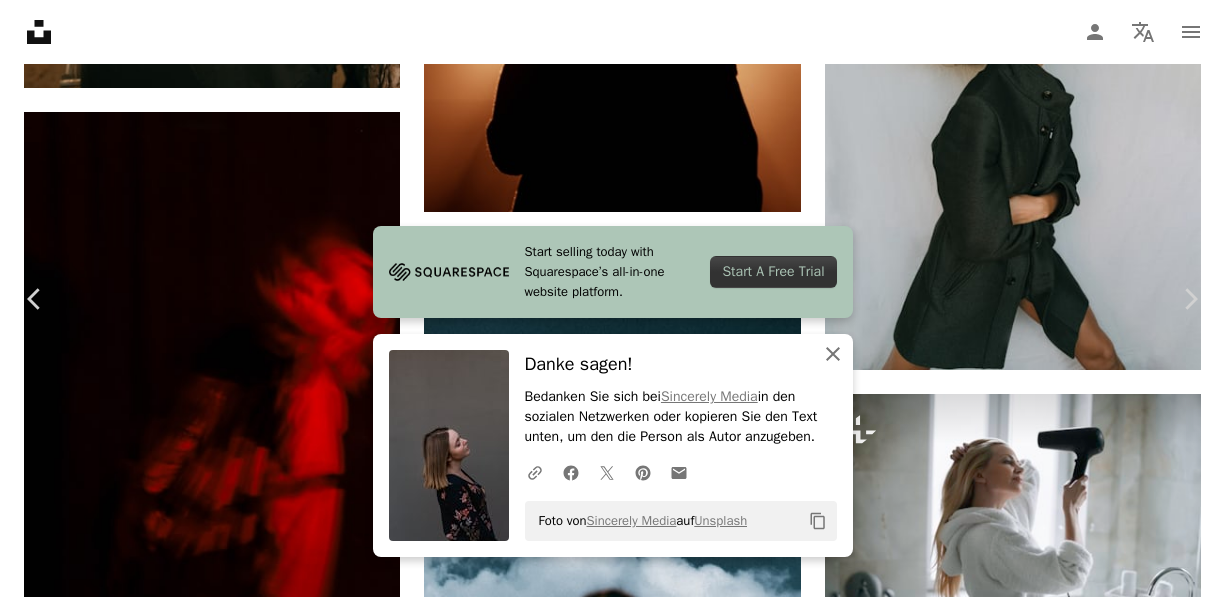 click on "An X shape" 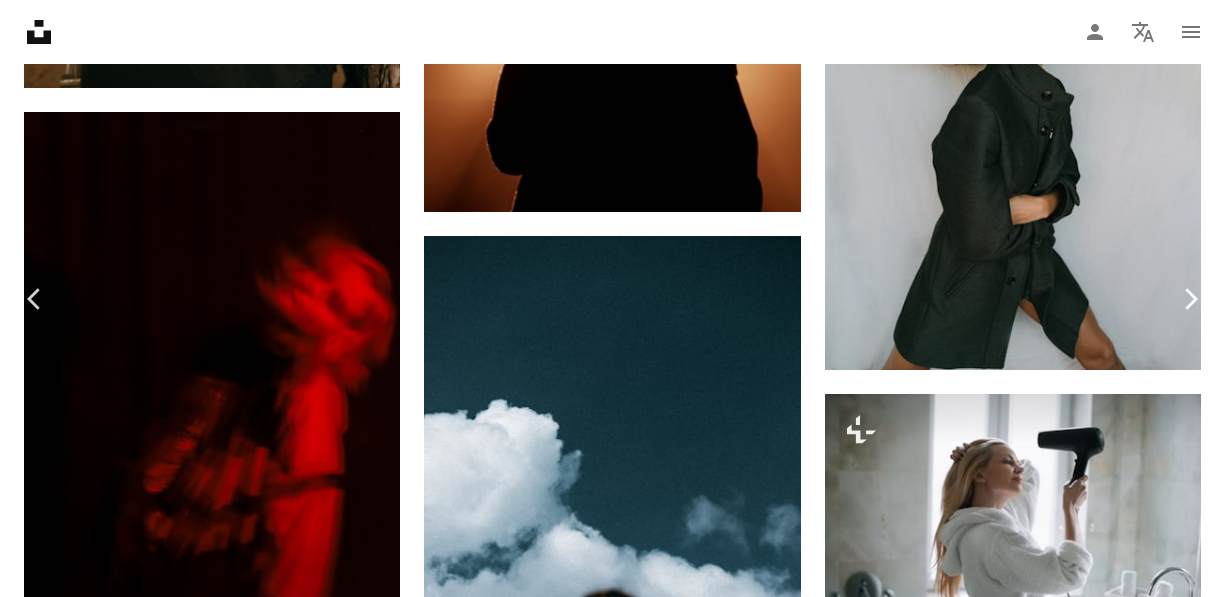 click on "Chevron right" at bounding box center (1190, 299) 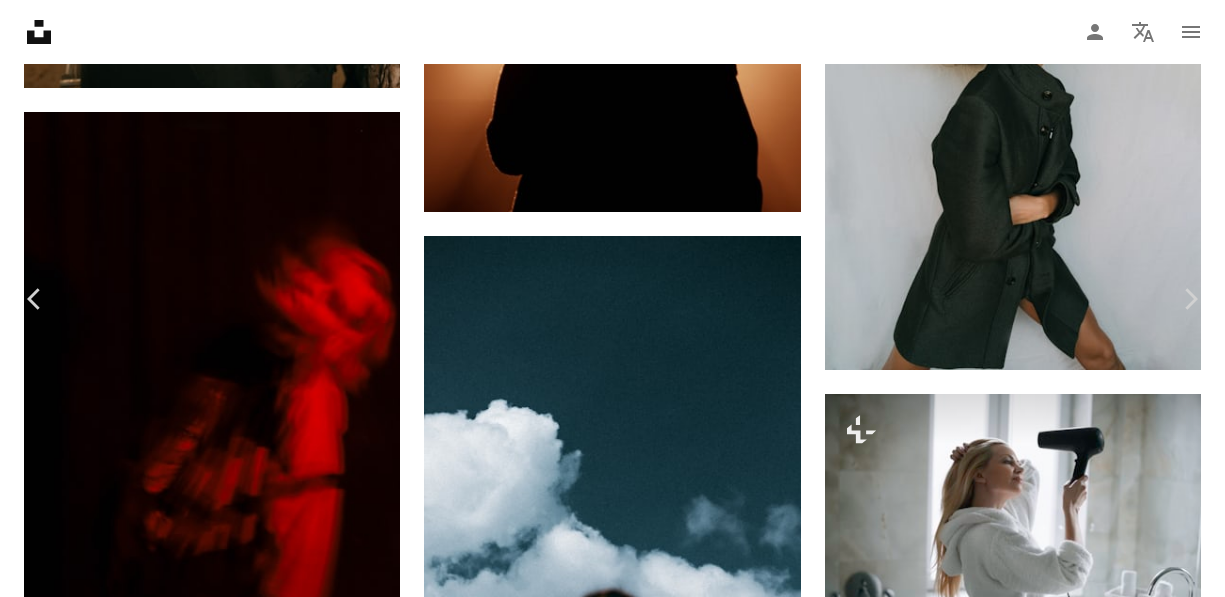 scroll, scrollTop: 3694, scrollLeft: 0, axis: vertical 